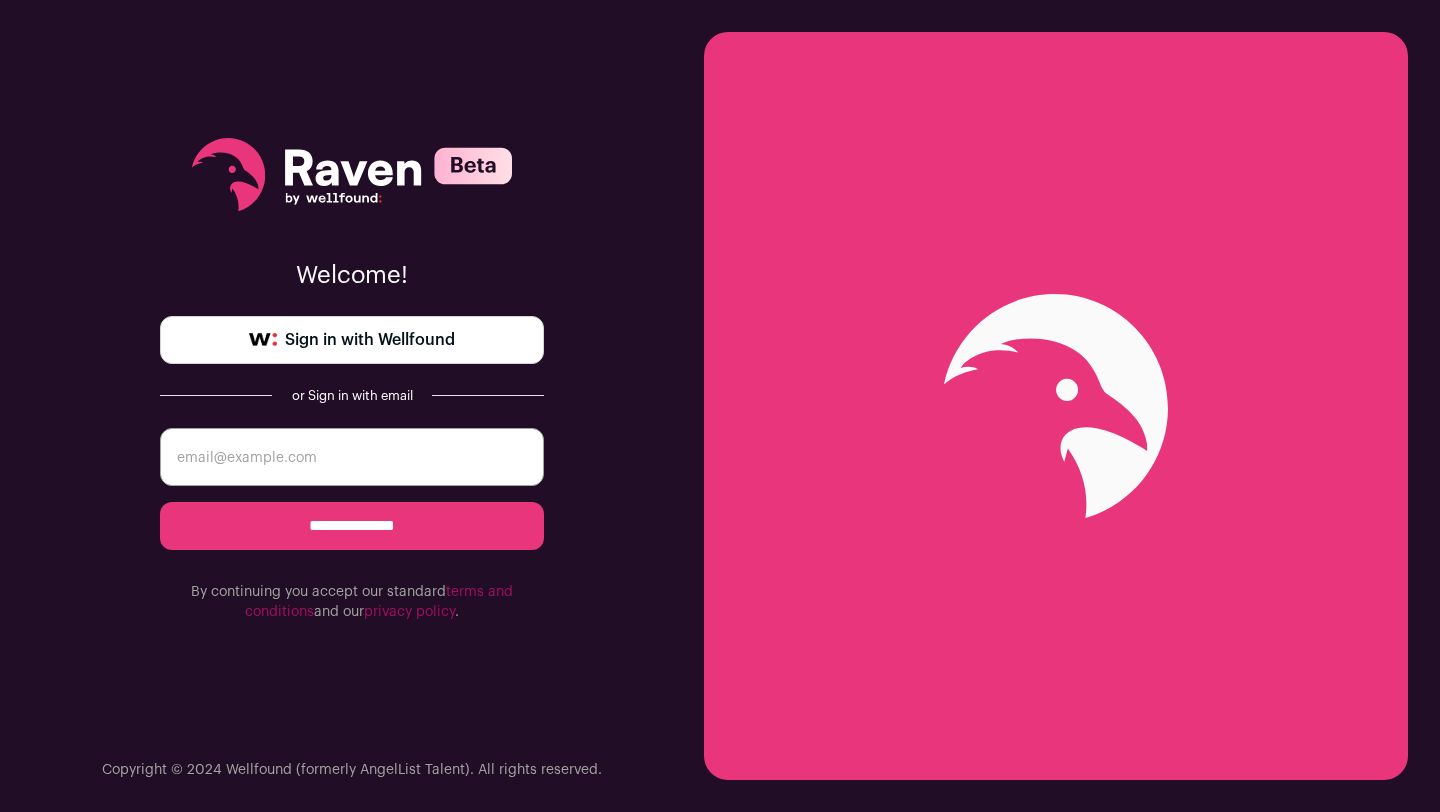 scroll, scrollTop: 0, scrollLeft: 0, axis: both 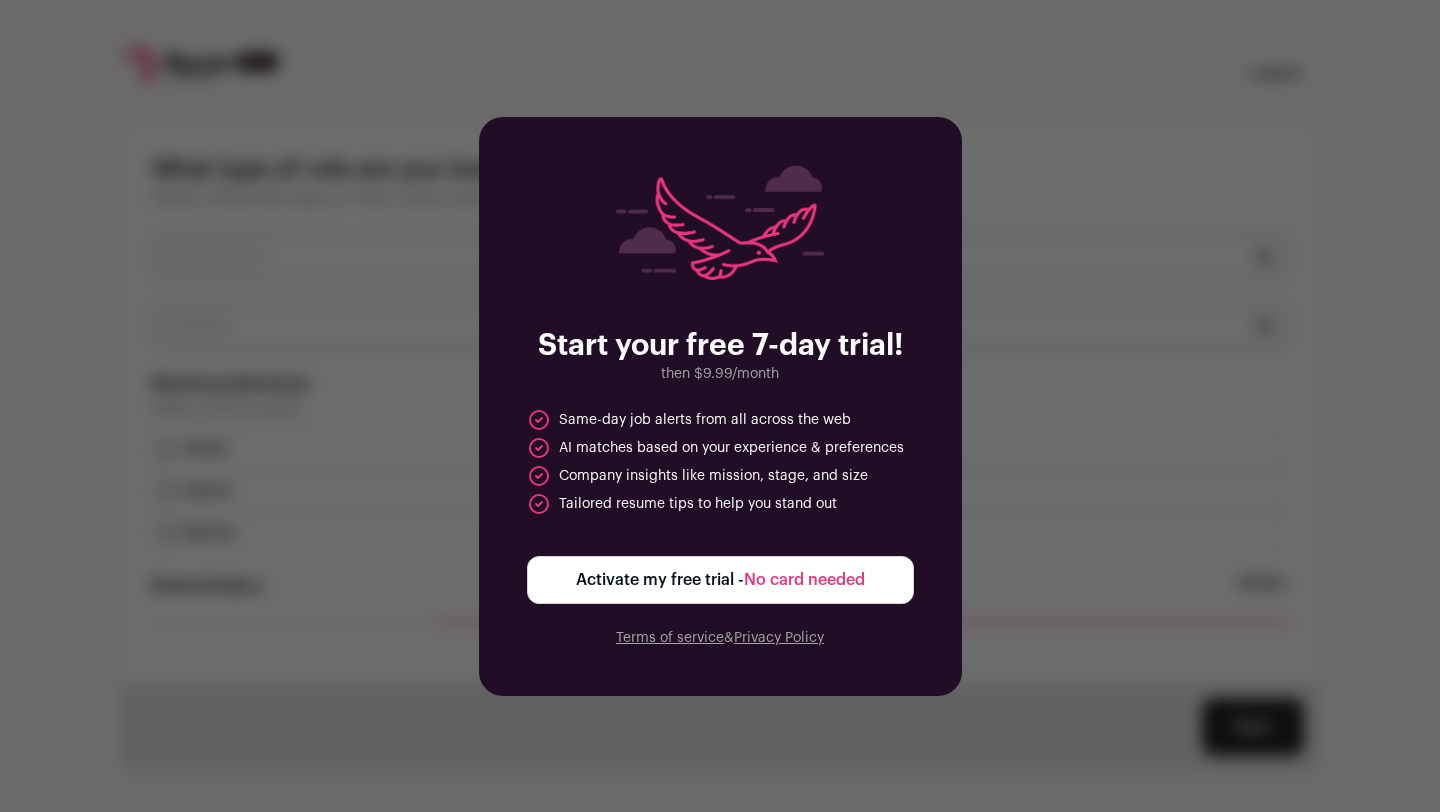 click on "Activate my free trial -
No card needed" at bounding box center [720, 580] 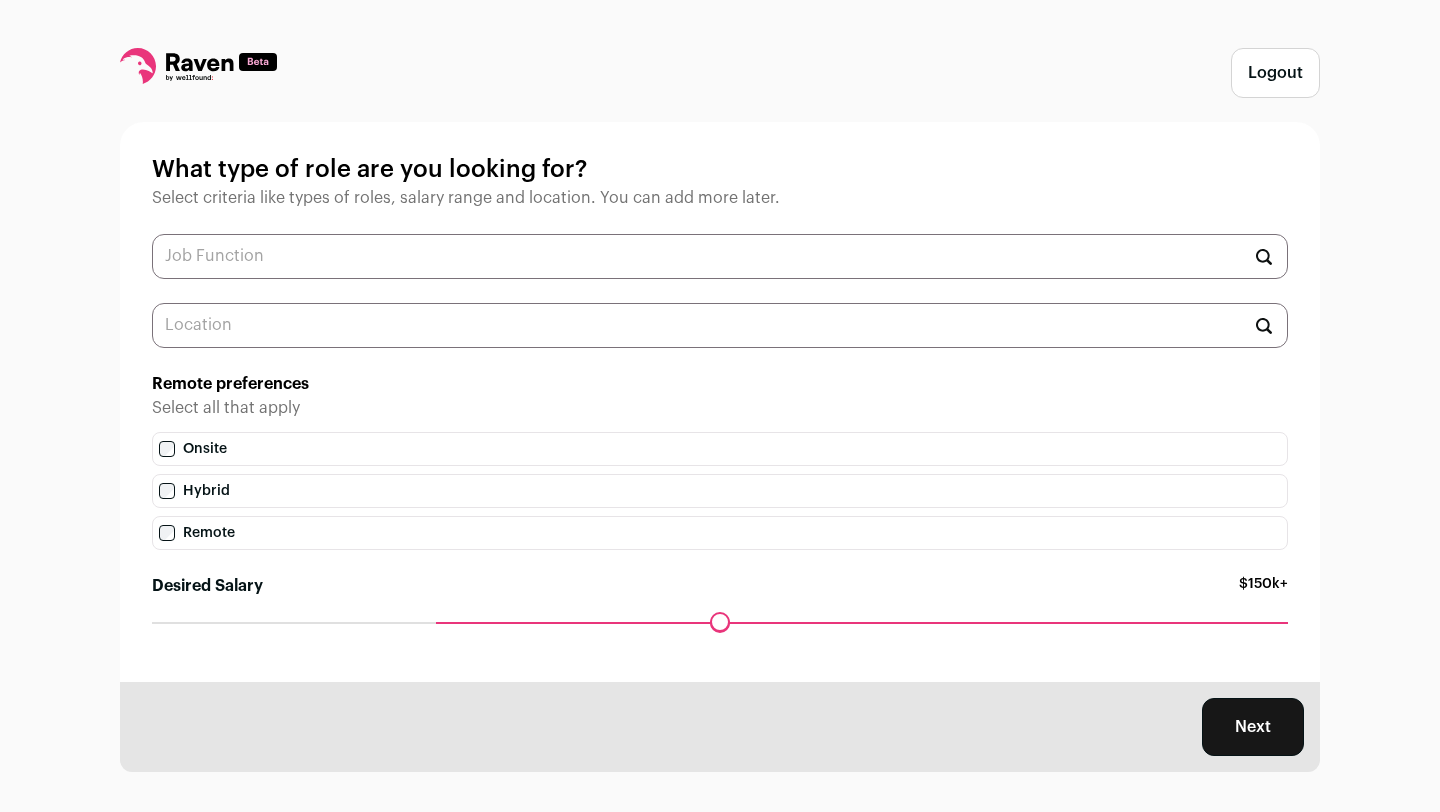 scroll, scrollTop: 8, scrollLeft: 0, axis: vertical 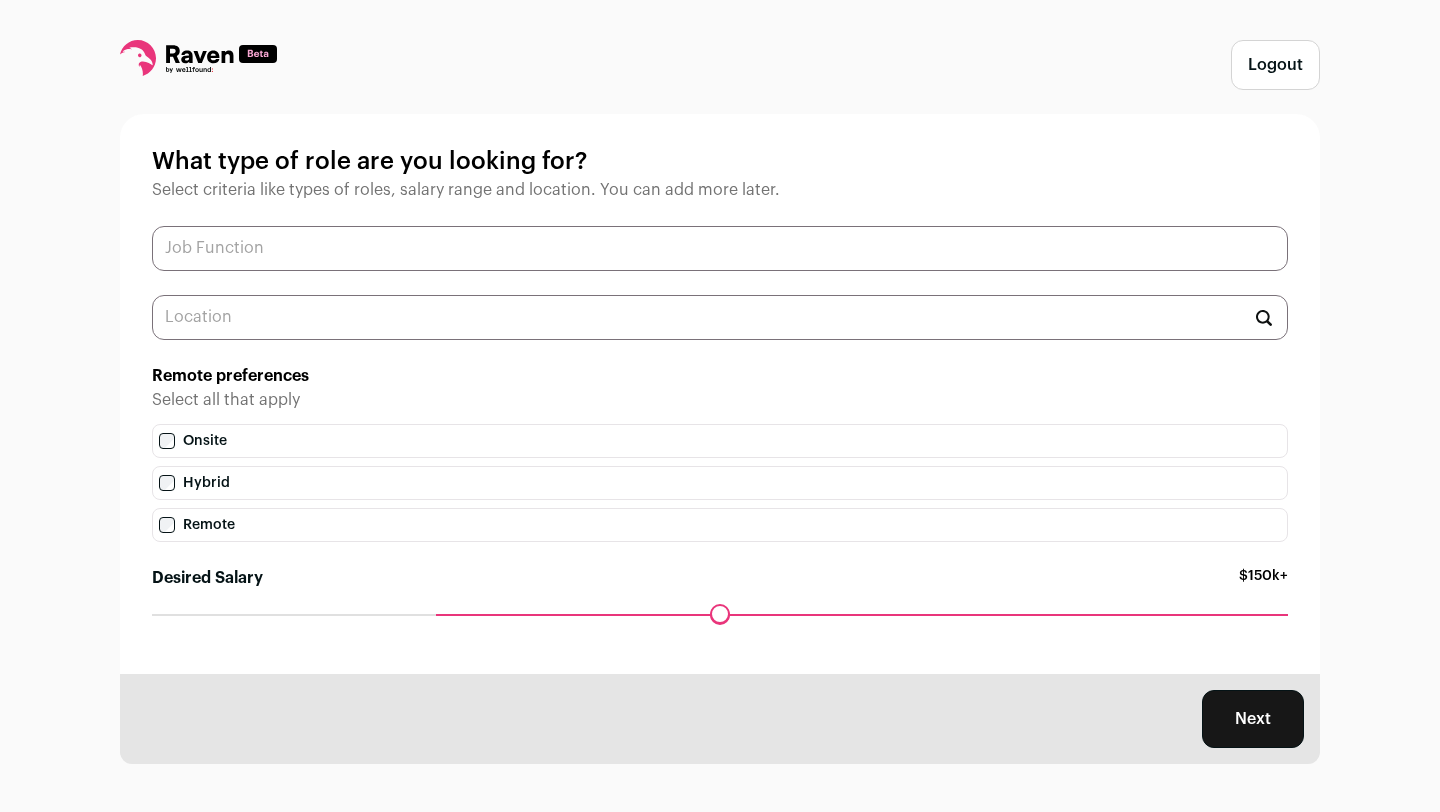 click at bounding box center [720, 248] 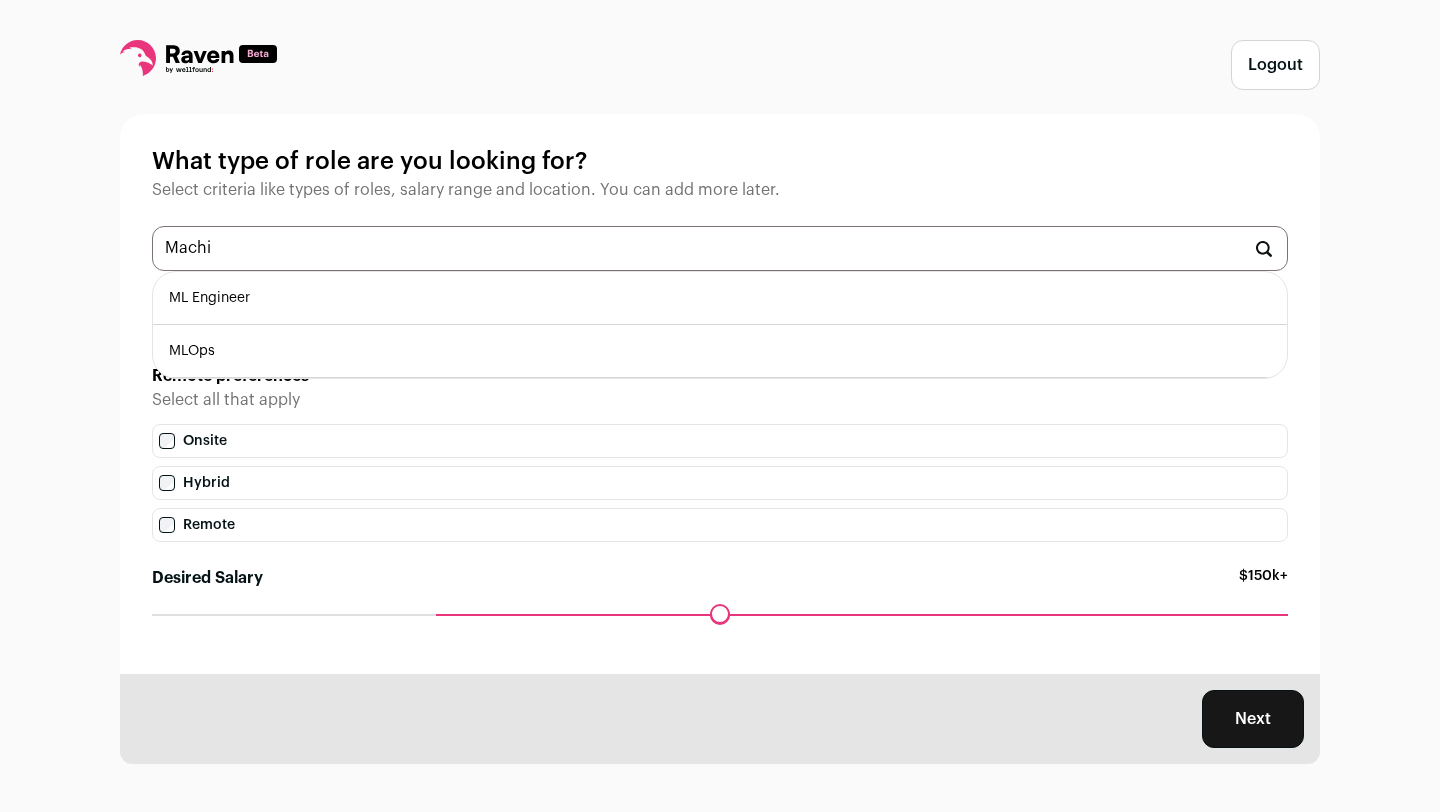 click on "ML Engineer" at bounding box center [720, 298] 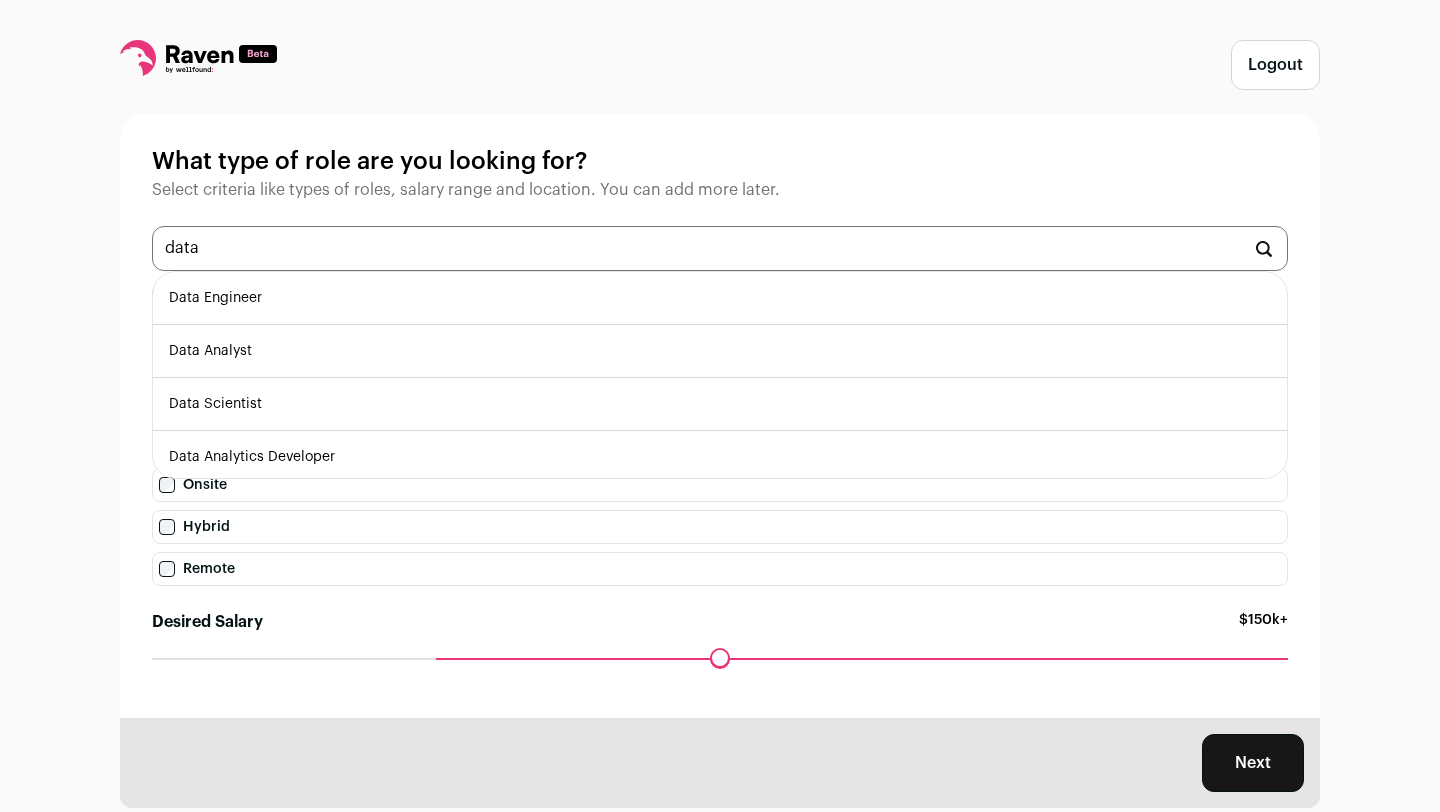 click on "Data Engineer" at bounding box center (720, 298) 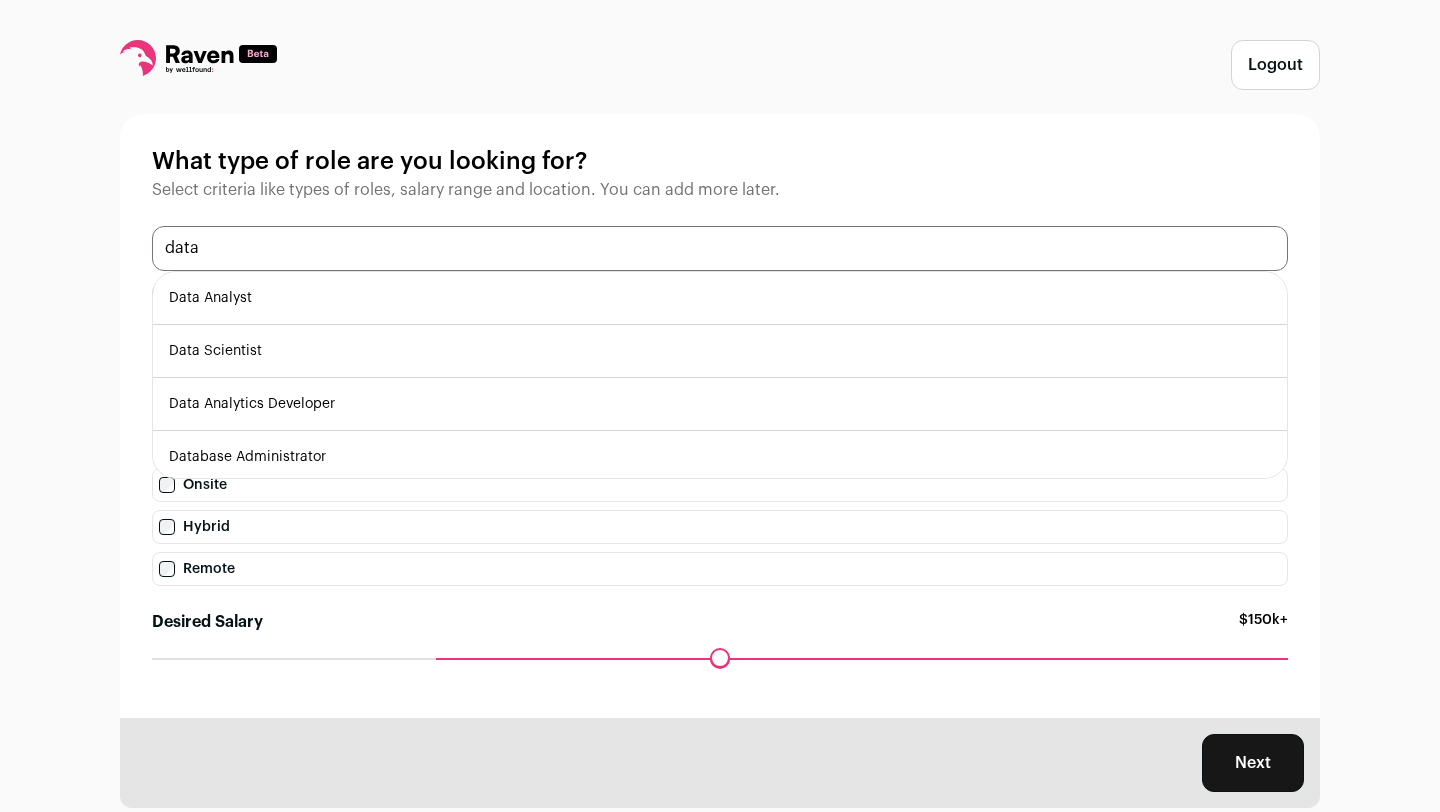 type on "data" 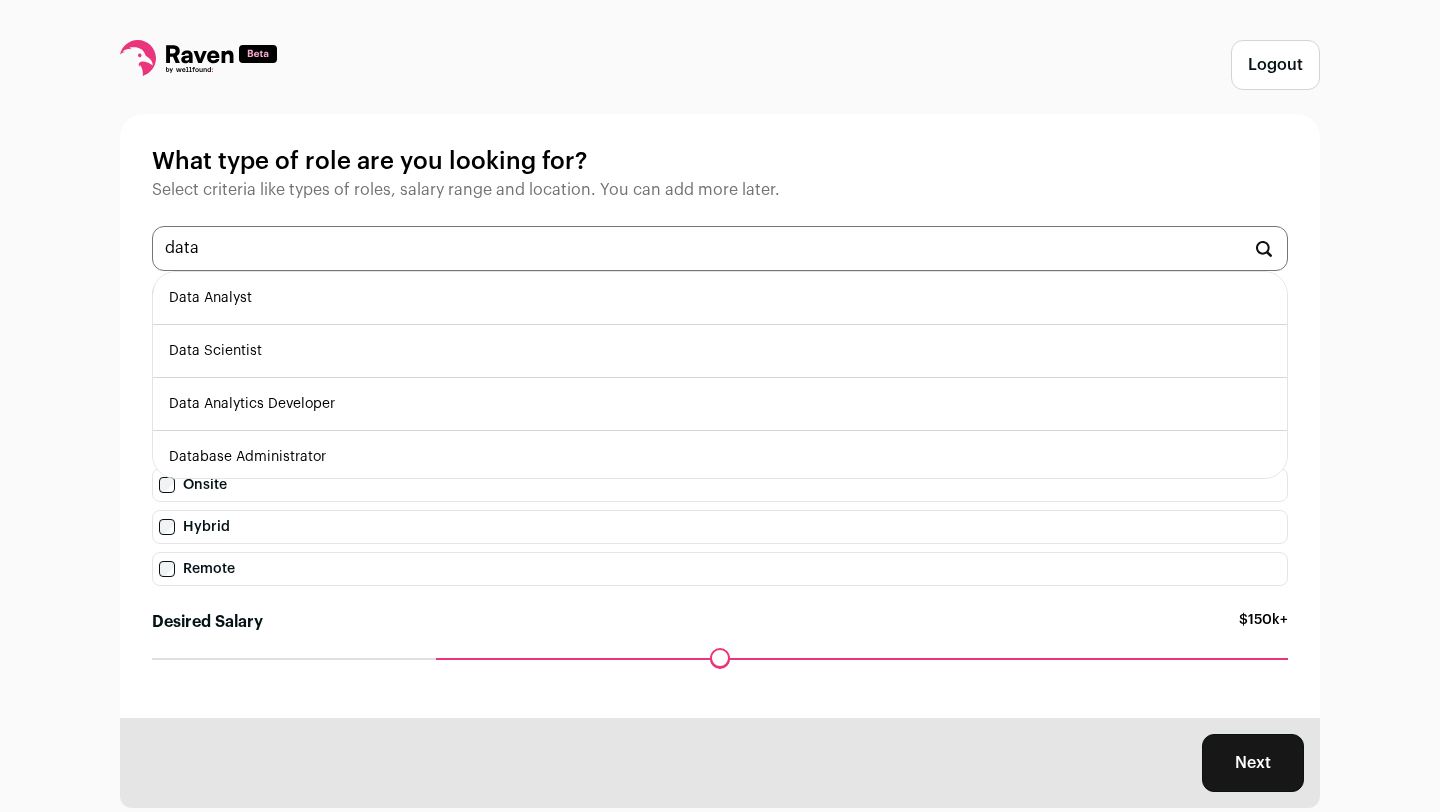 click on "Data Scientist" at bounding box center (720, 351) 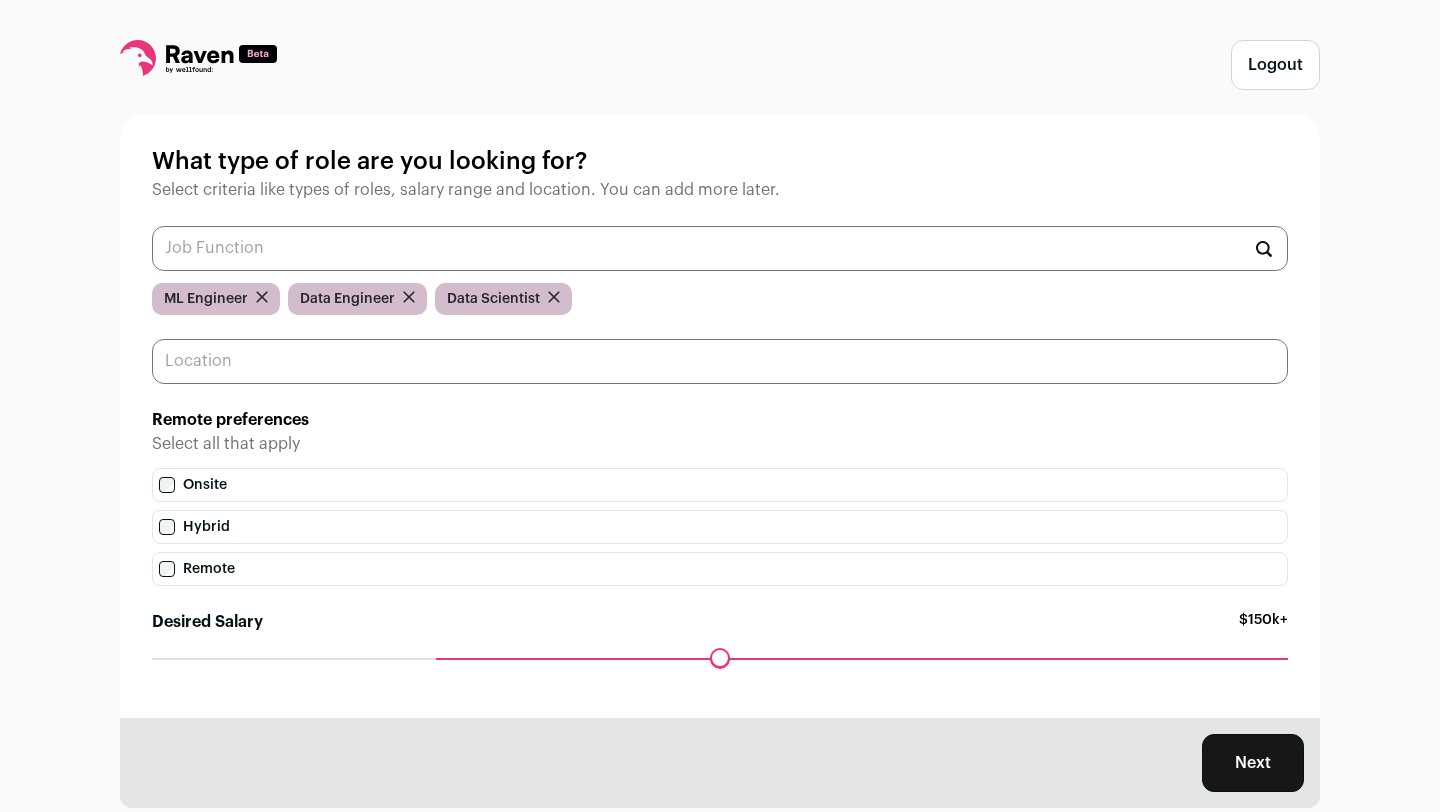 click at bounding box center (720, 361) 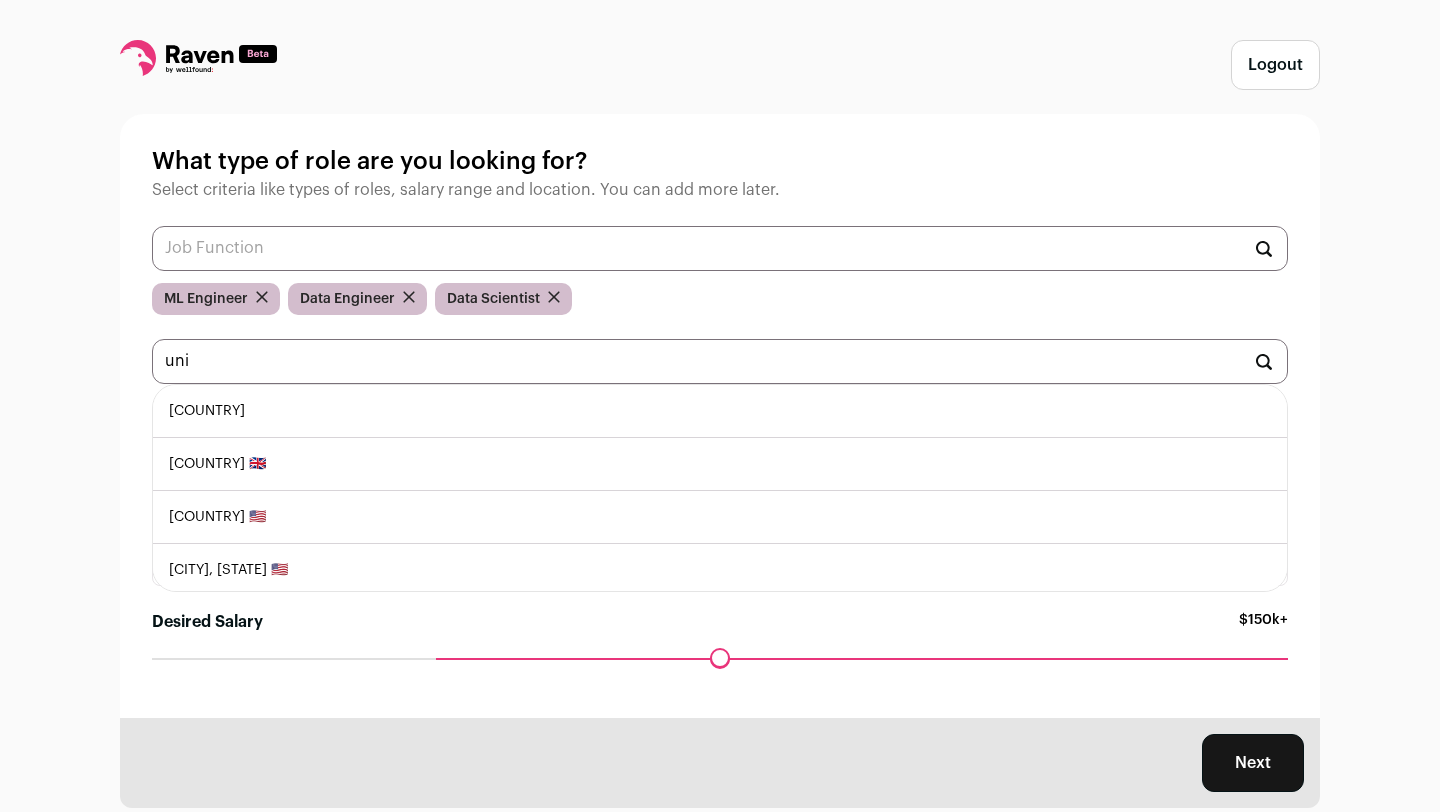 click on "[COUNTRY]" at bounding box center [720, 411] 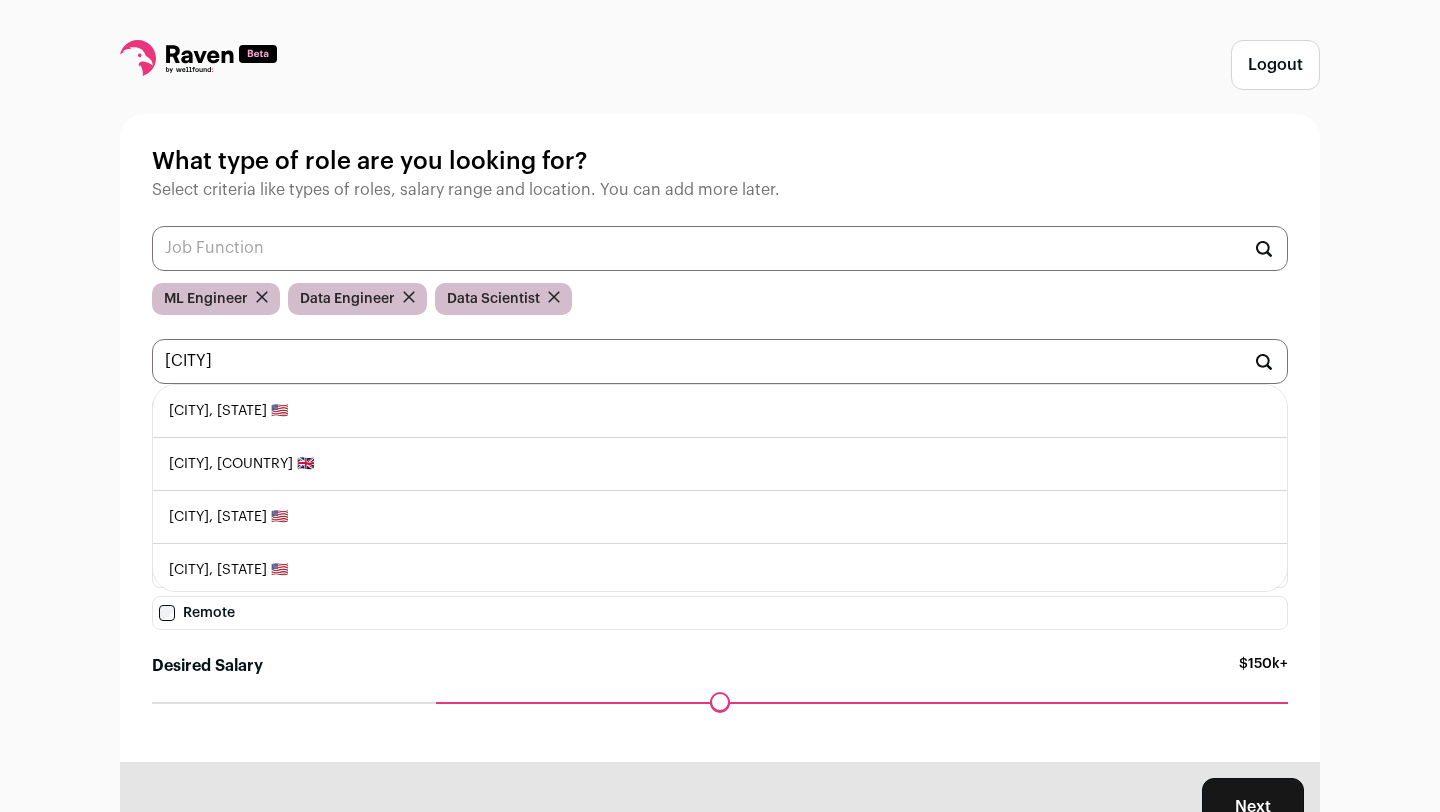 click on "[CITY], [STATE] 🇺🇸" at bounding box center (720, 411) 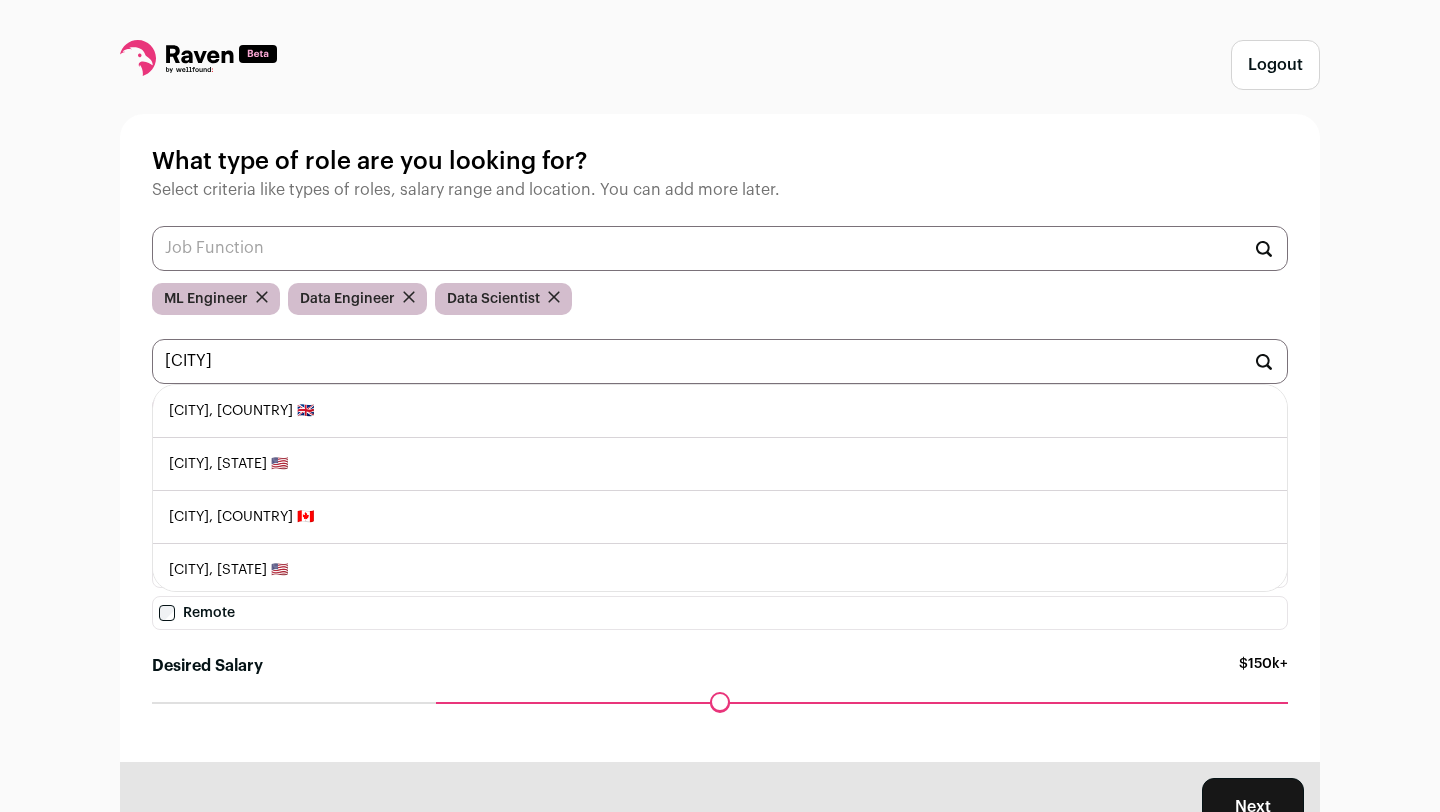 click on "[CITY], [STATE] 🇺🇸" at bounding box center [720, 464] 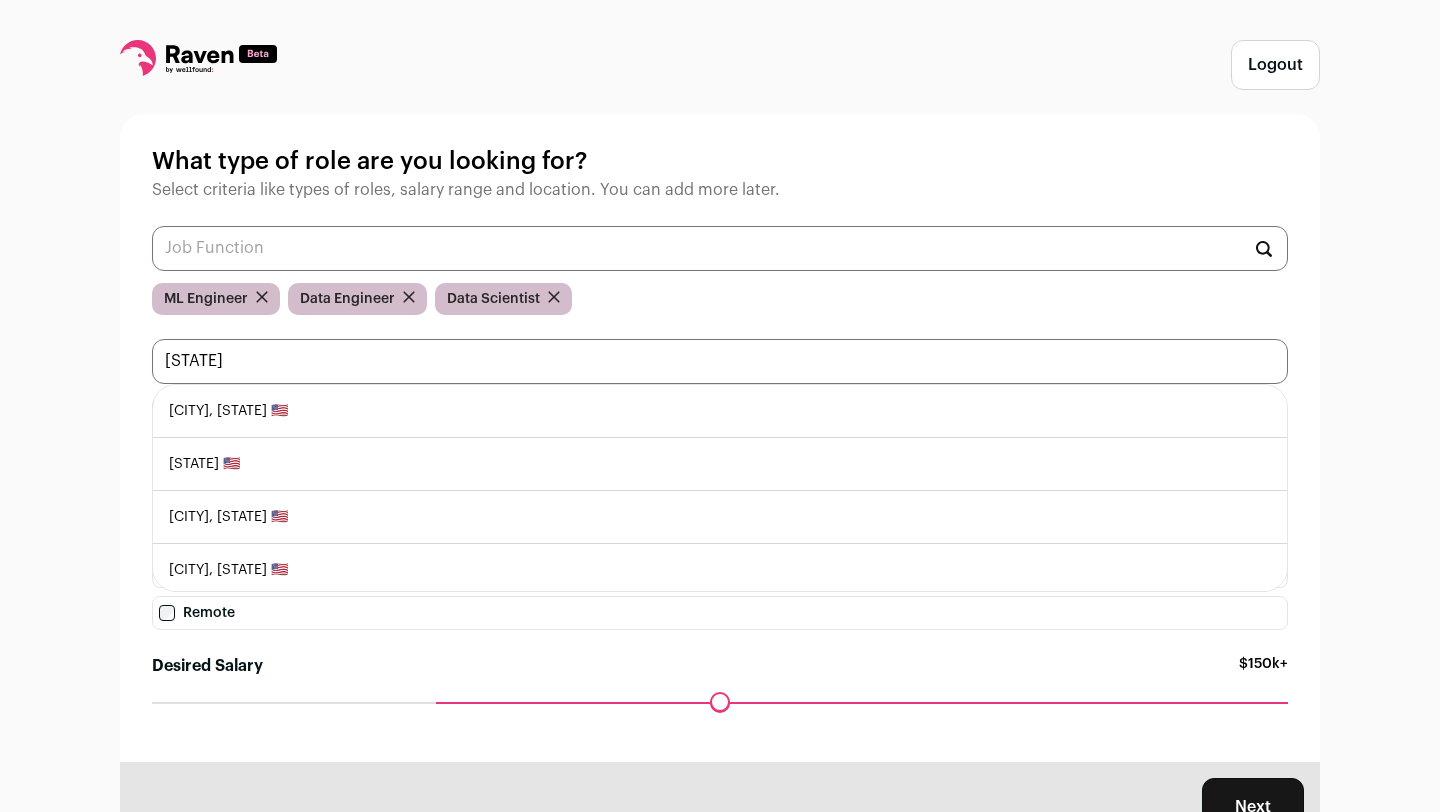 type on "[STATE]" 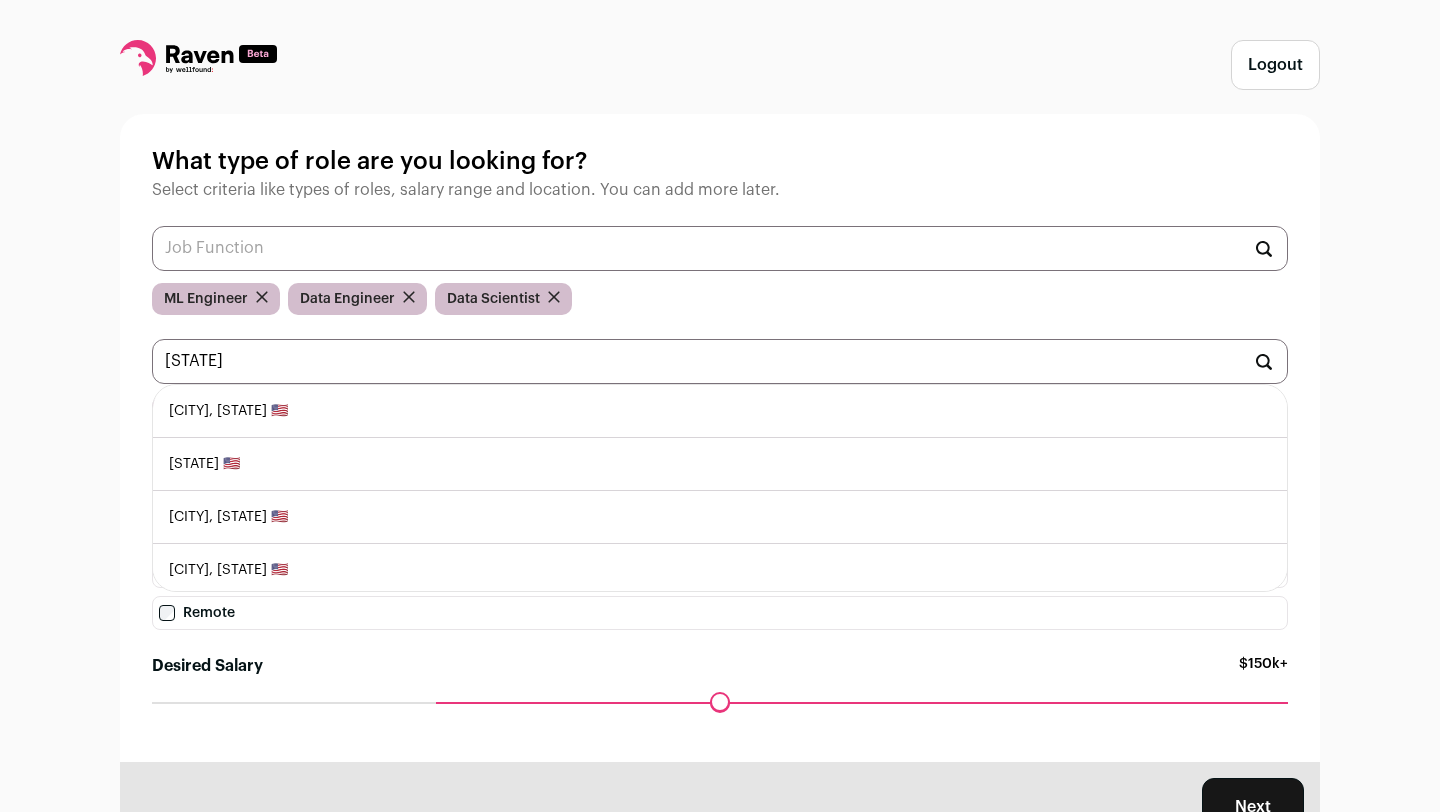 click on "[CITY], [STATE] 🇺🇸" at bounding box center (720, 411) 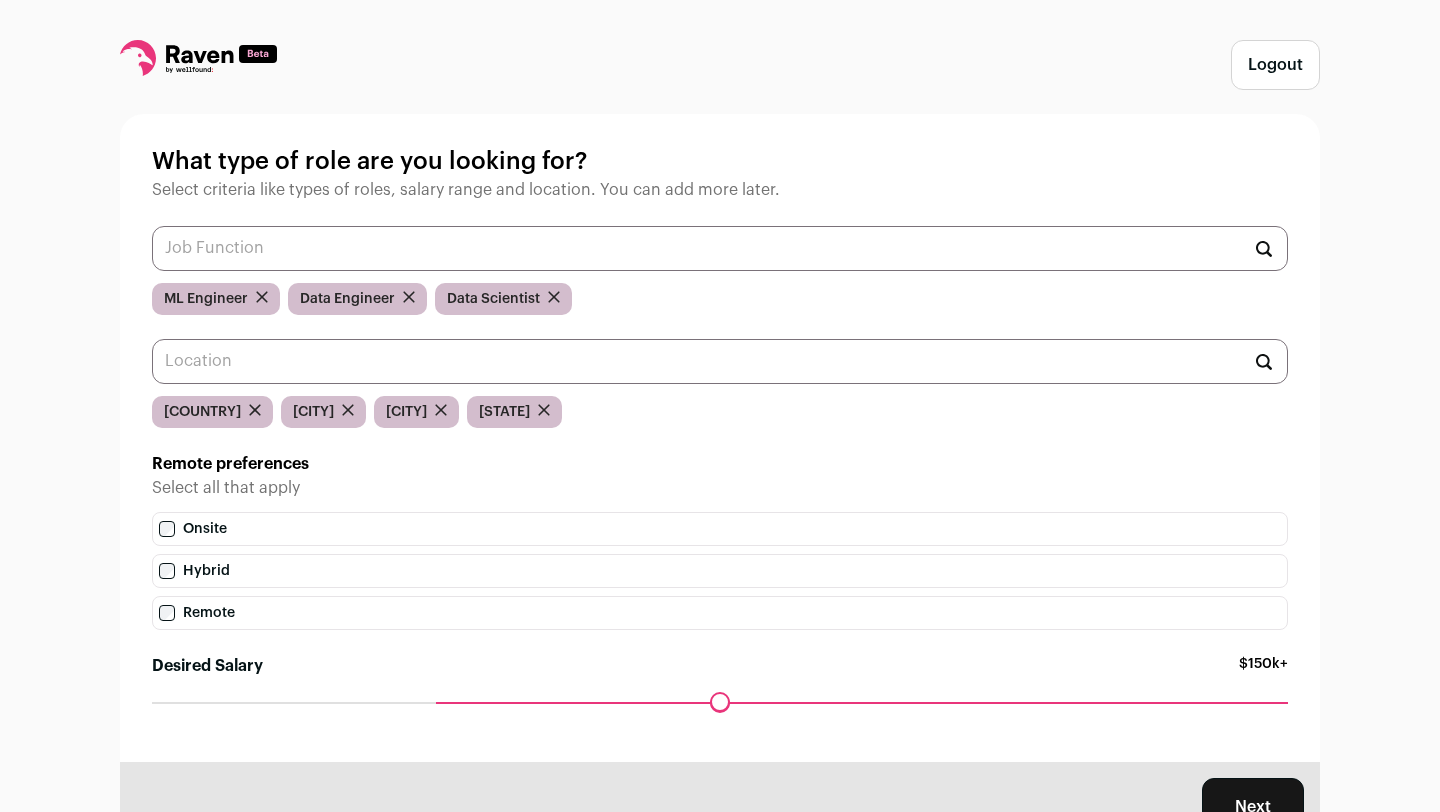 scroll, scrollTop: 96, scrollLeft: 0, axis: vertical 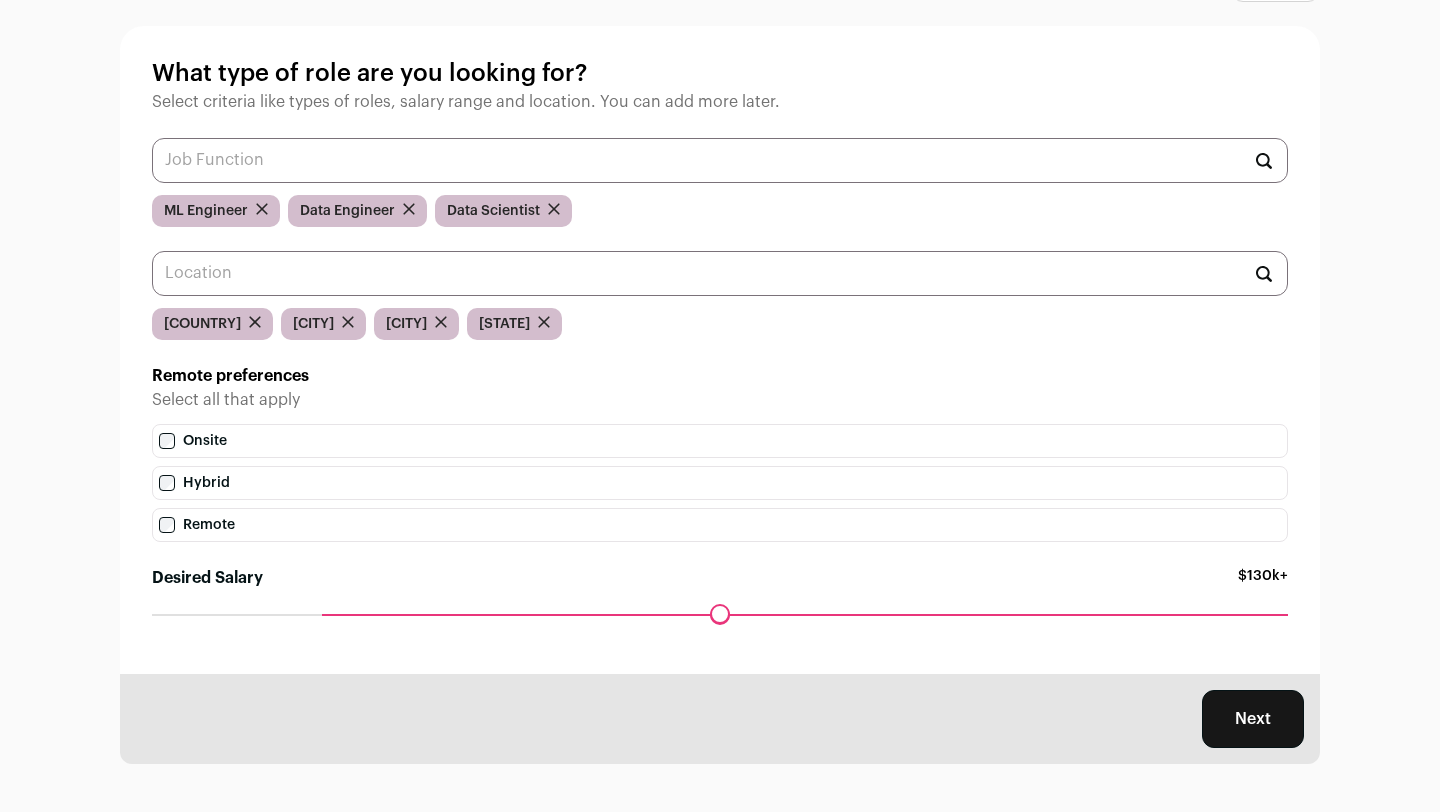 drag, startPoint x: 442, startPoint y: 614, endPoint x: 339, endPoint y: 617, distance: 103.04368 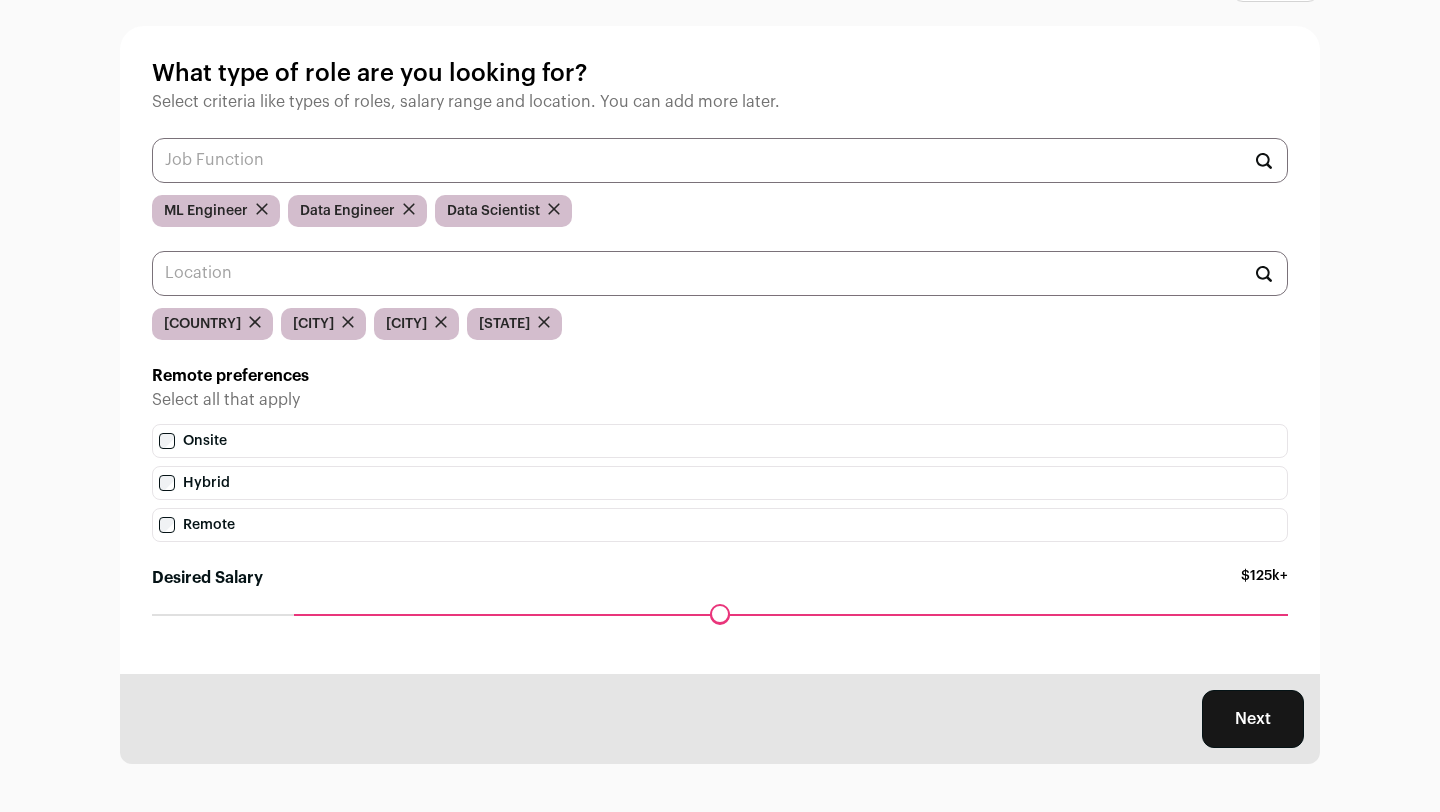drag, startPoint x: 333, startPoint y: 617, endPoint x: 305, endPoint y: 615, distance: 28.071337 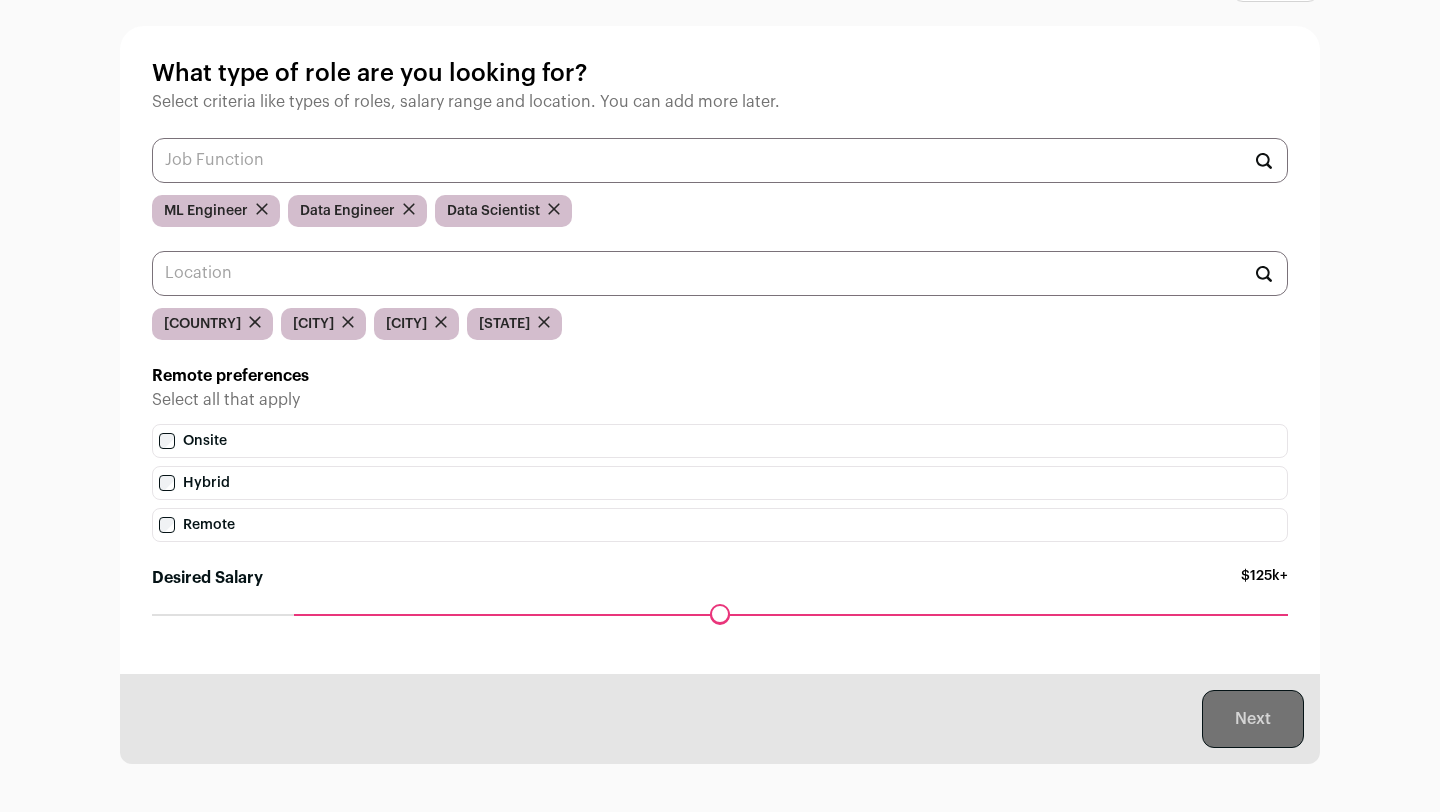 scroll, scrollTop: 0, scrollLeft: 0, axis: both 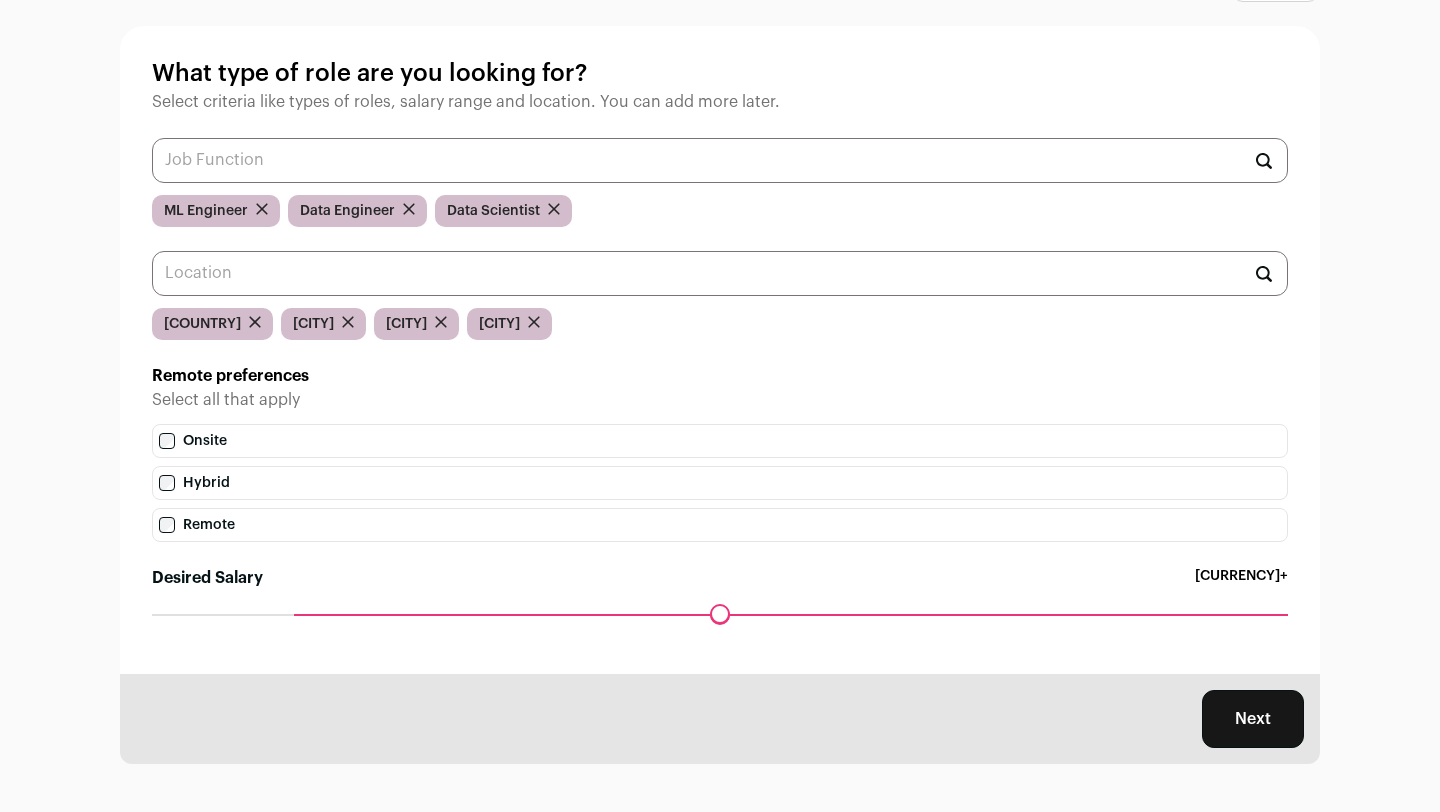 click on "Next" at bounding box center [1253, 719] 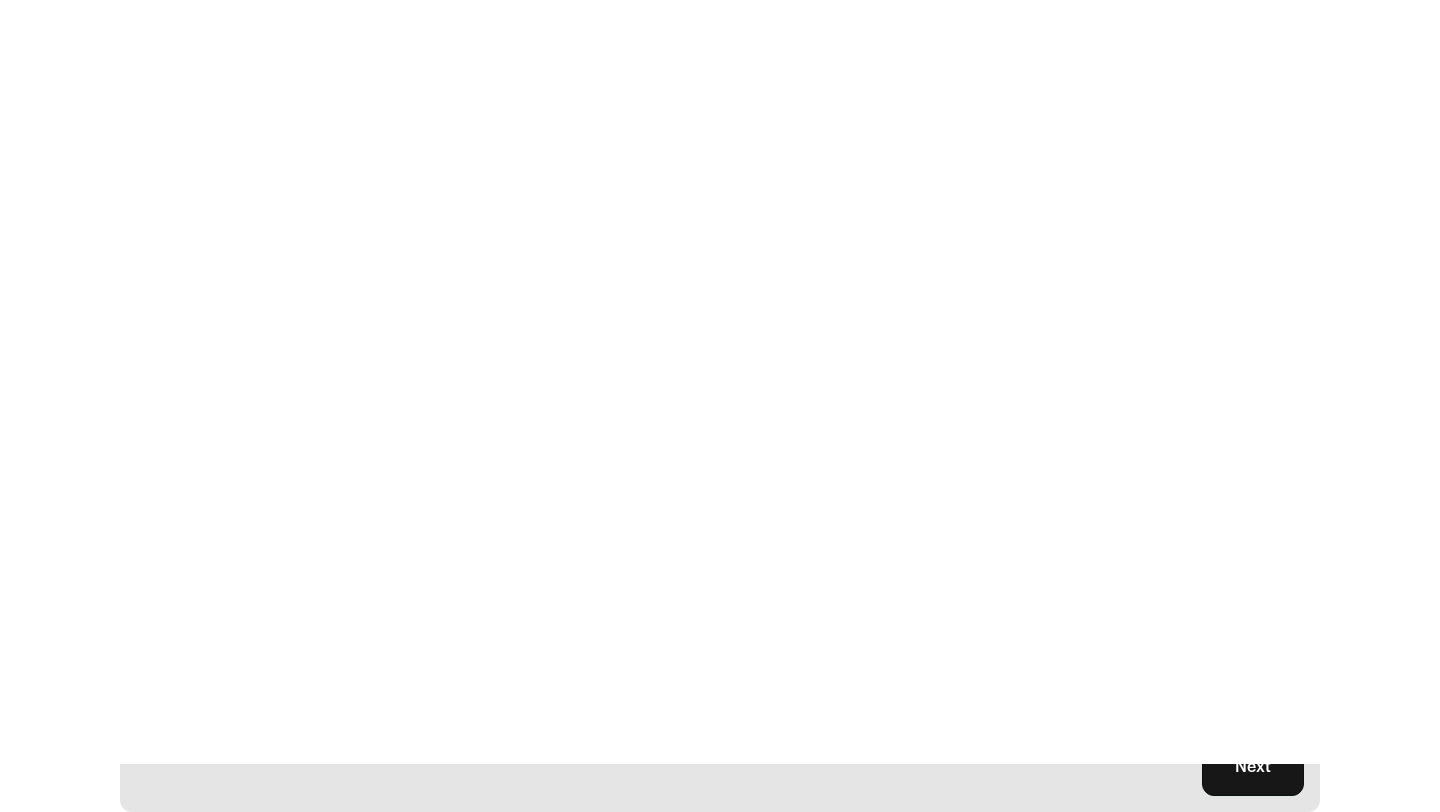 scroll, scrollTop: 0, scrollLeft: 0, axis: both 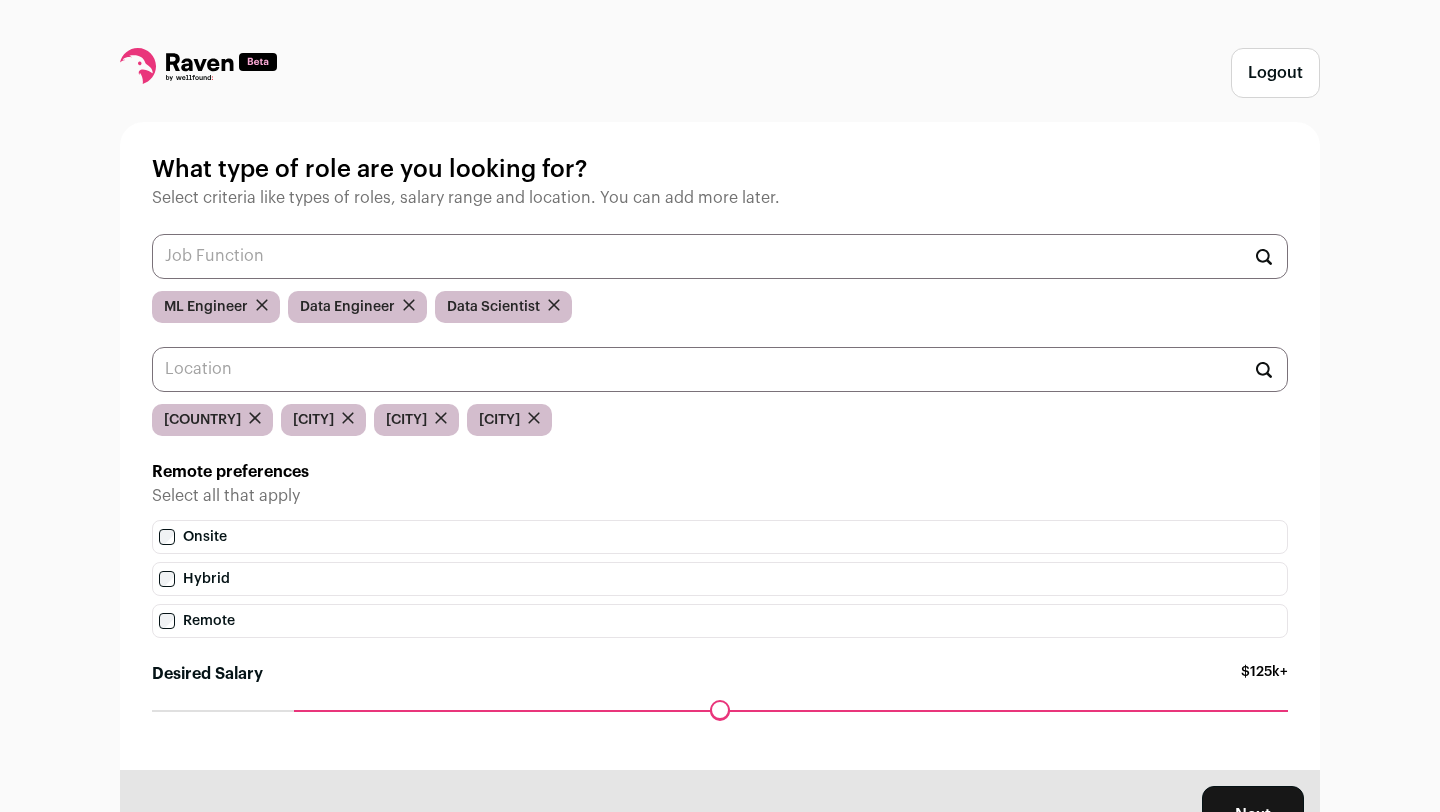 click on "Next" at bounding box center [1253, 815] 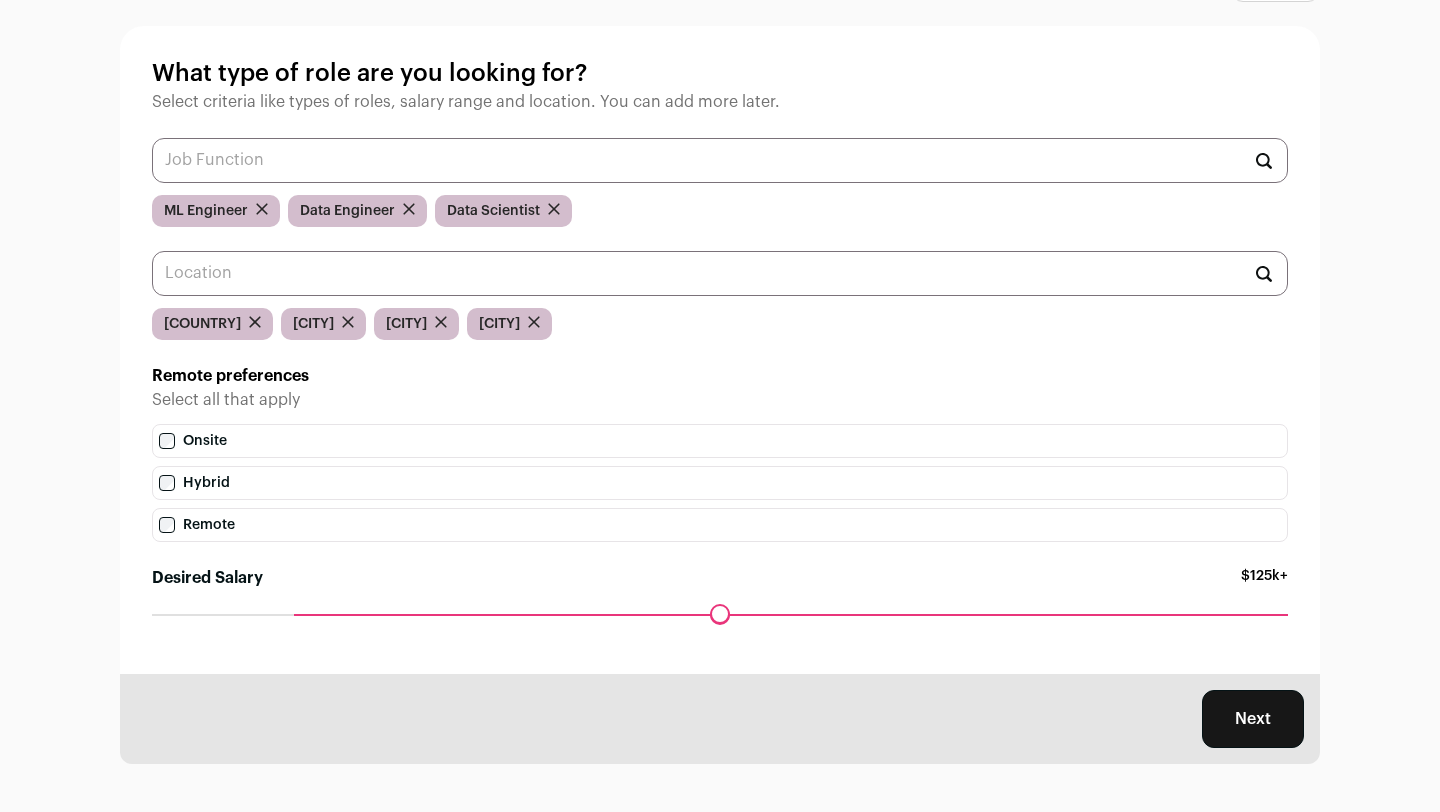 click on "Maximum desired salary
******" at bounding box center [720, 628] 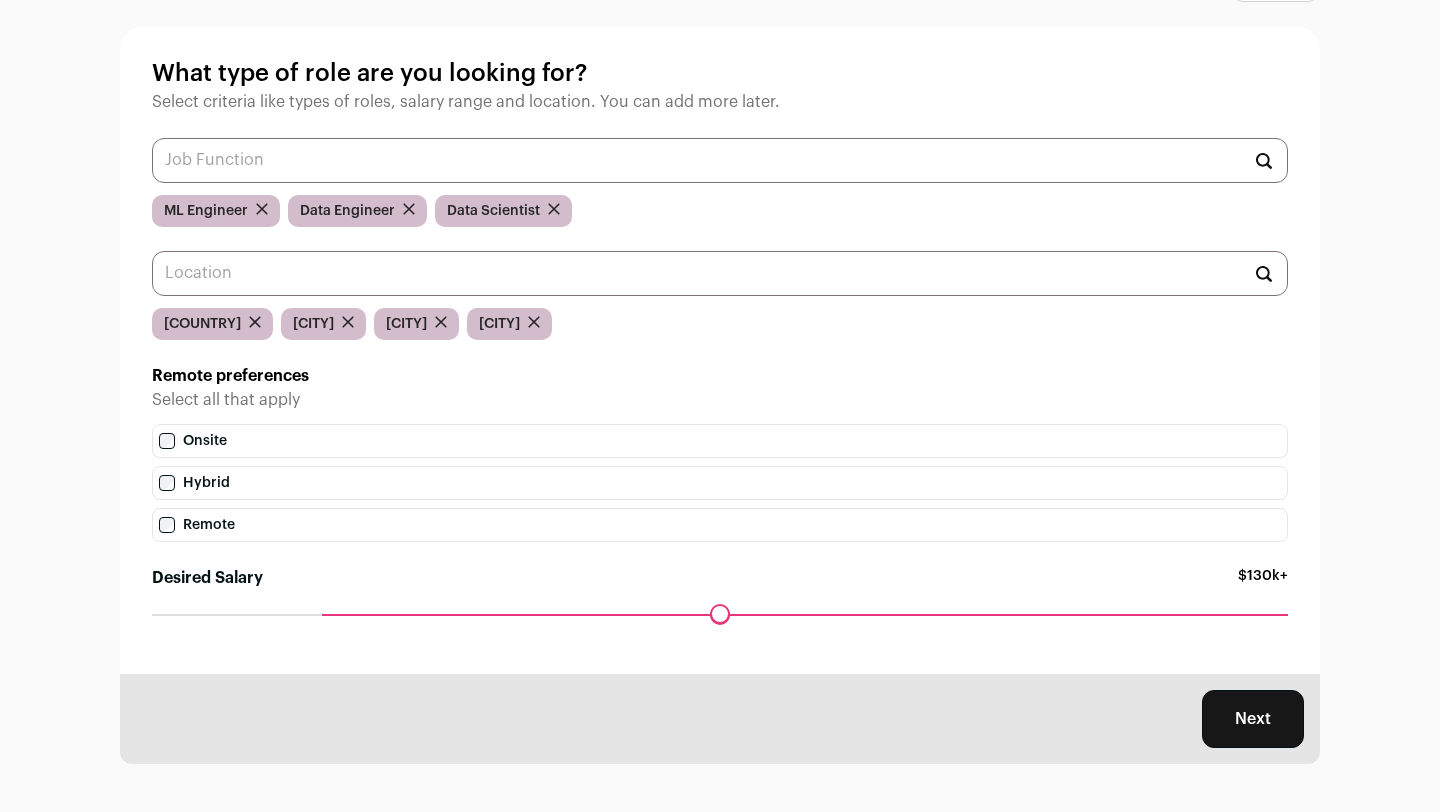 drag, startPoint x: 304, startPoint y: 617, endPoint x: 324, endPoint y: 617, distance: 20 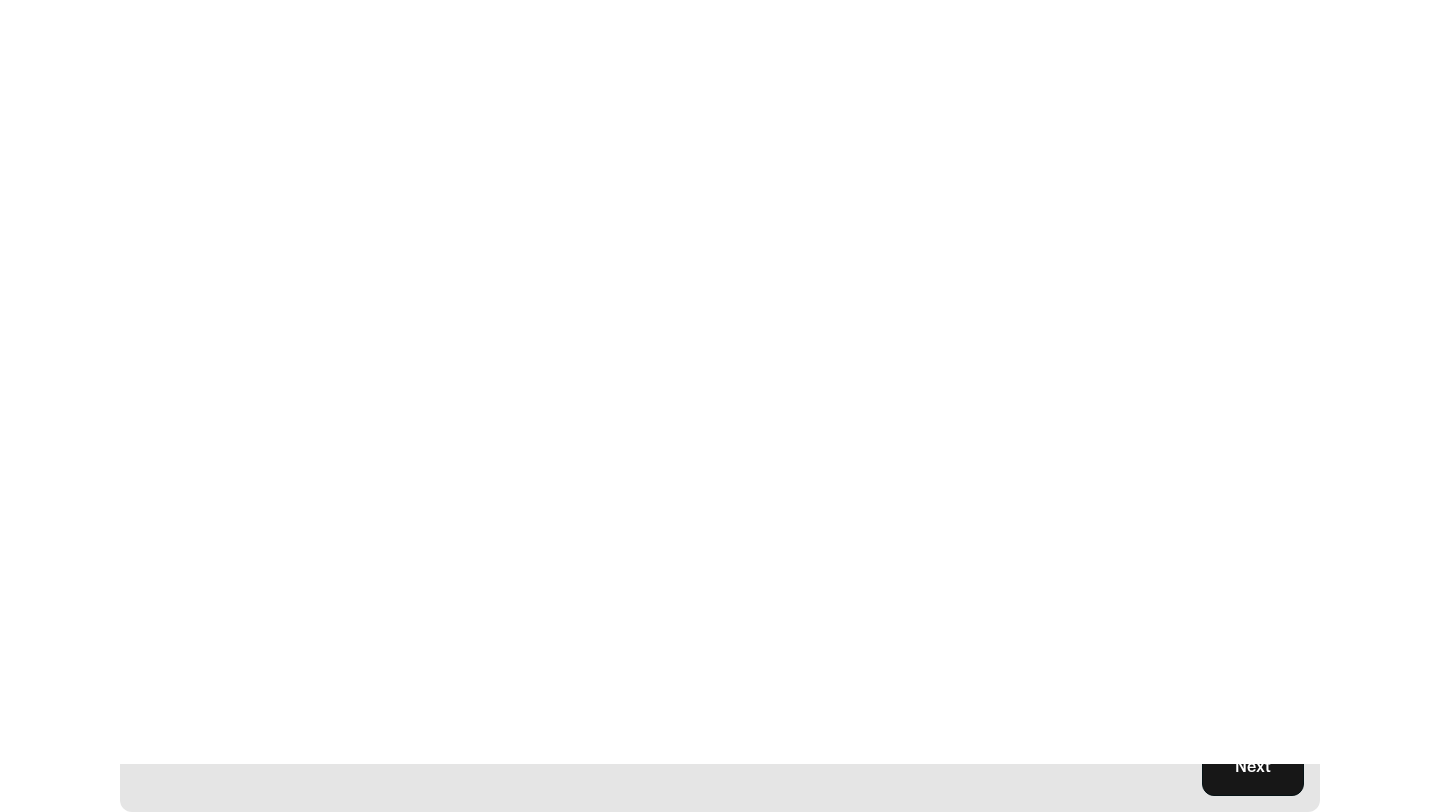 scroll, scrollTop: 0, scrollLeft: 0, axis: both 